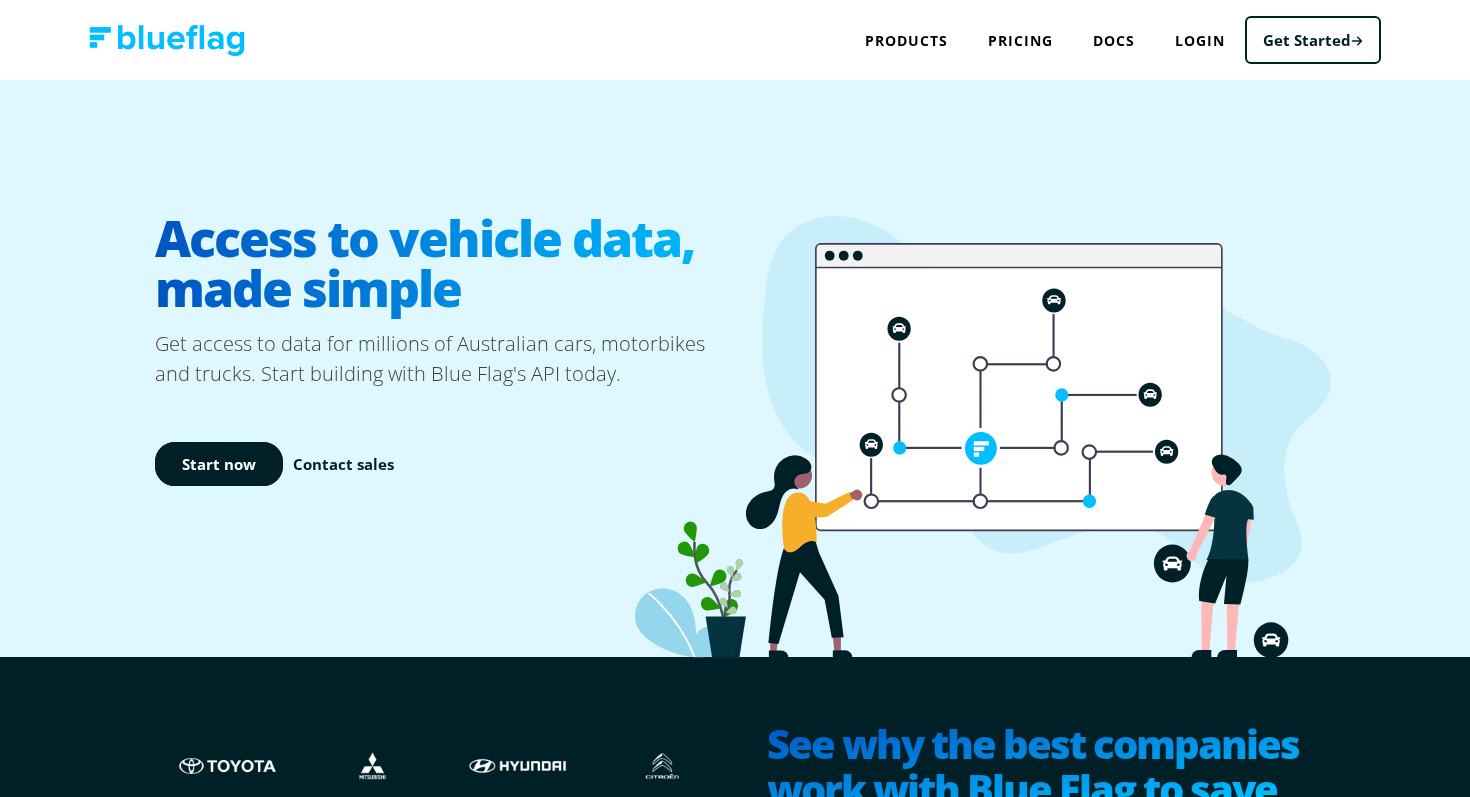 scroll, scrollTop: 23, scrollLeft: 0, axis: vertical 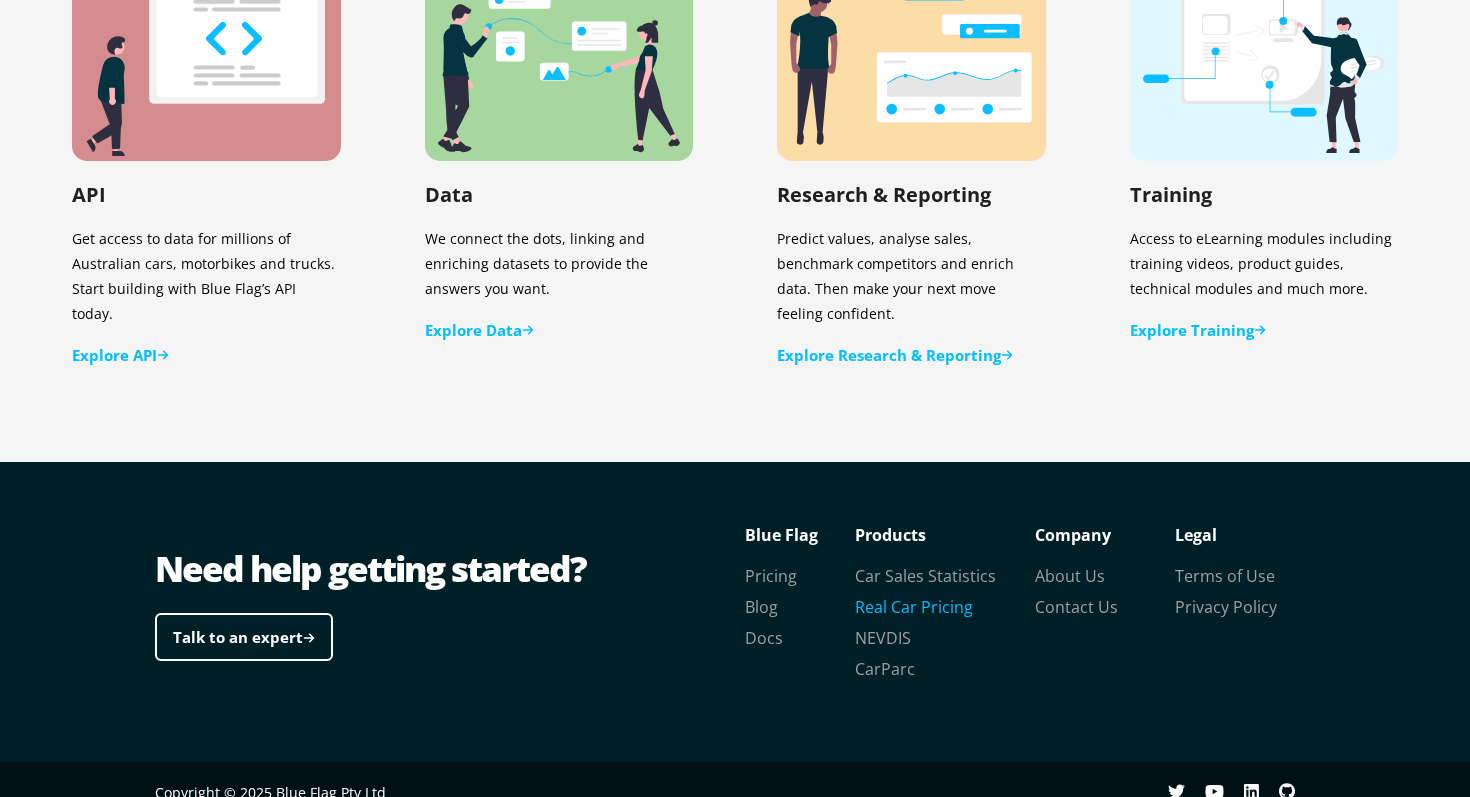 click on "Real Car Pricing" at bounding box center (914, 607) 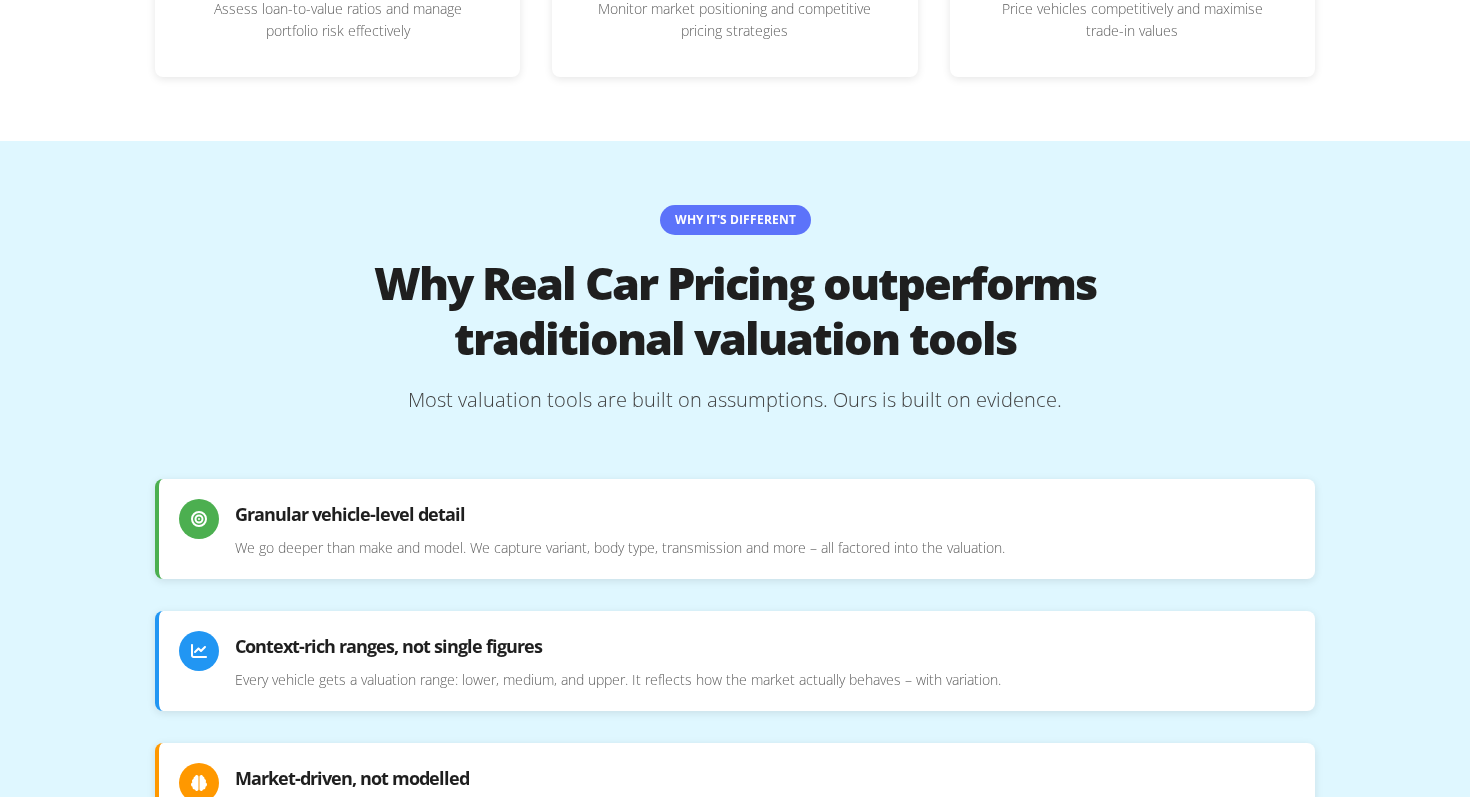 scroll, scrollTop: 983, scrollLeft: 0, axis: vertical 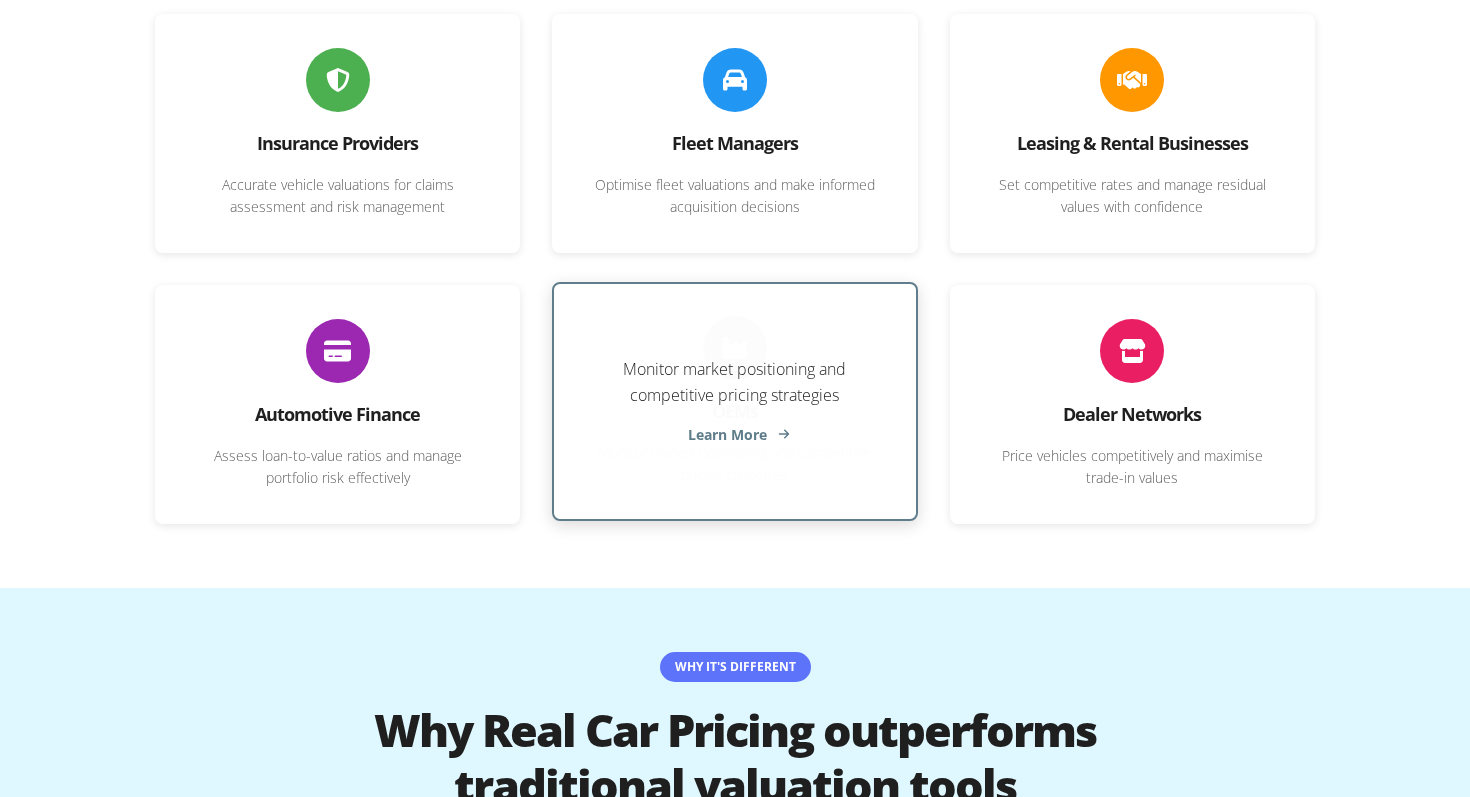 click on "Learn More" at bounding box center (737, 434) 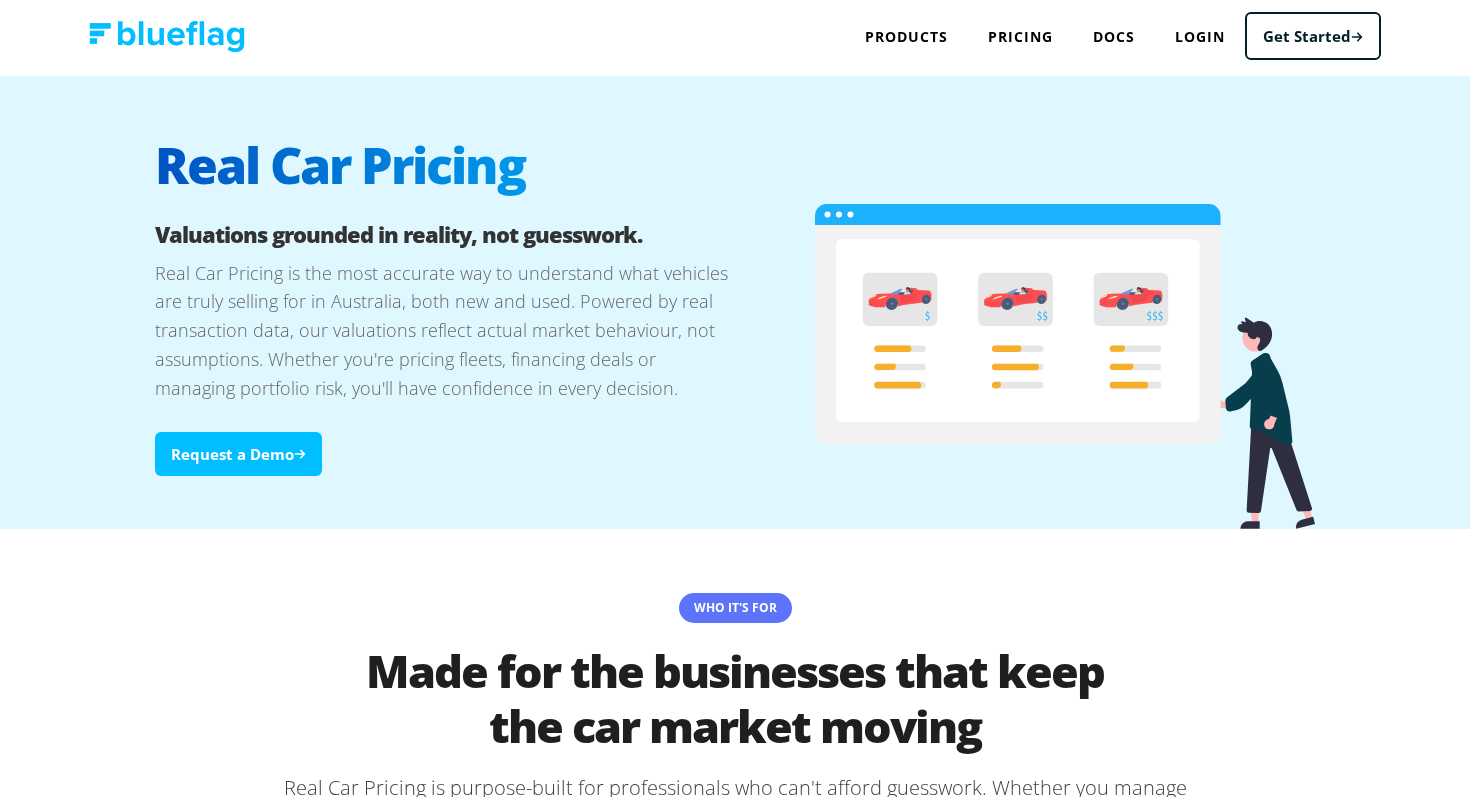 scroll, scrollTop: 0, scrollLeft: 0, axis: both 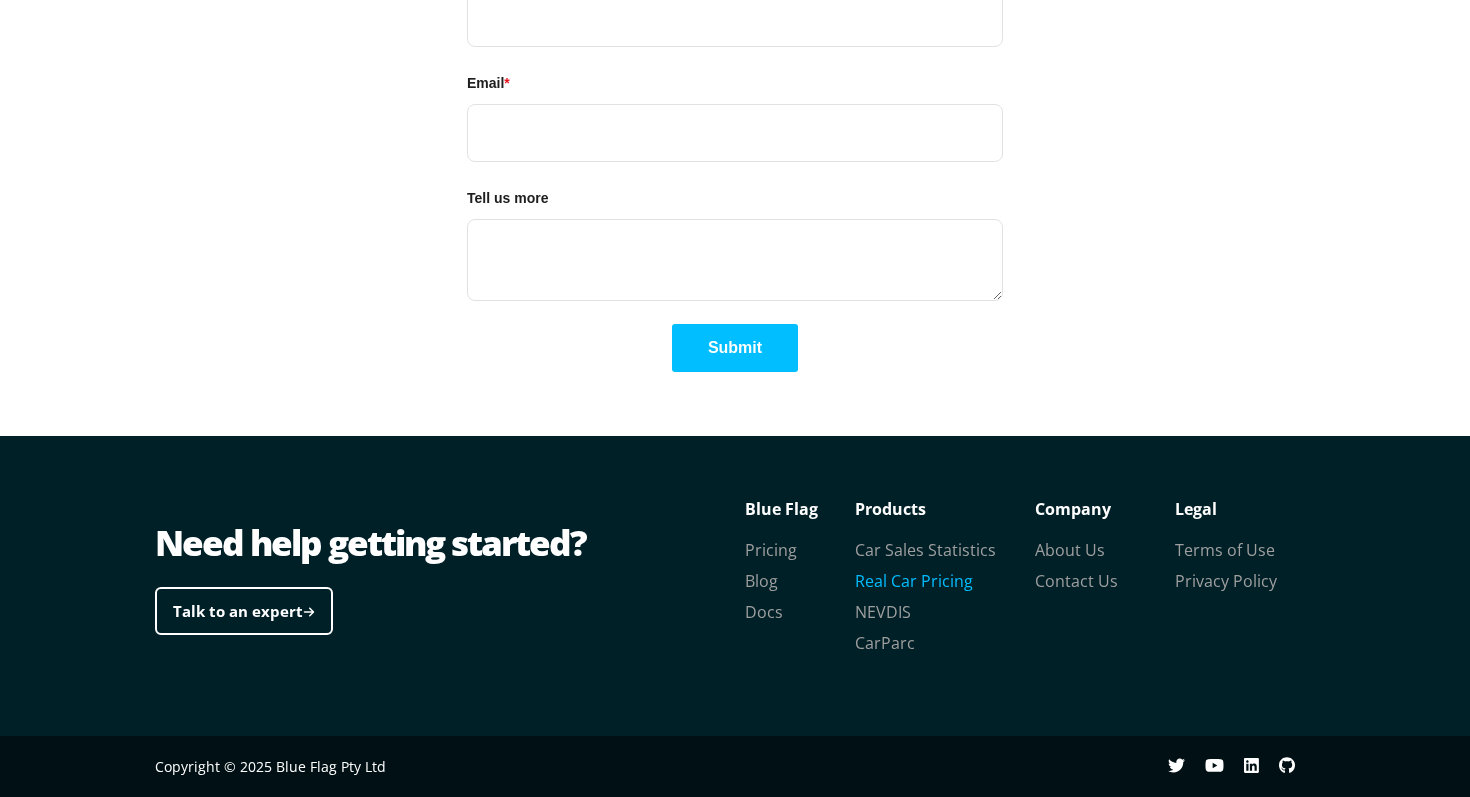 click on "Real Car Pricing" at bounding box center [914, 581] 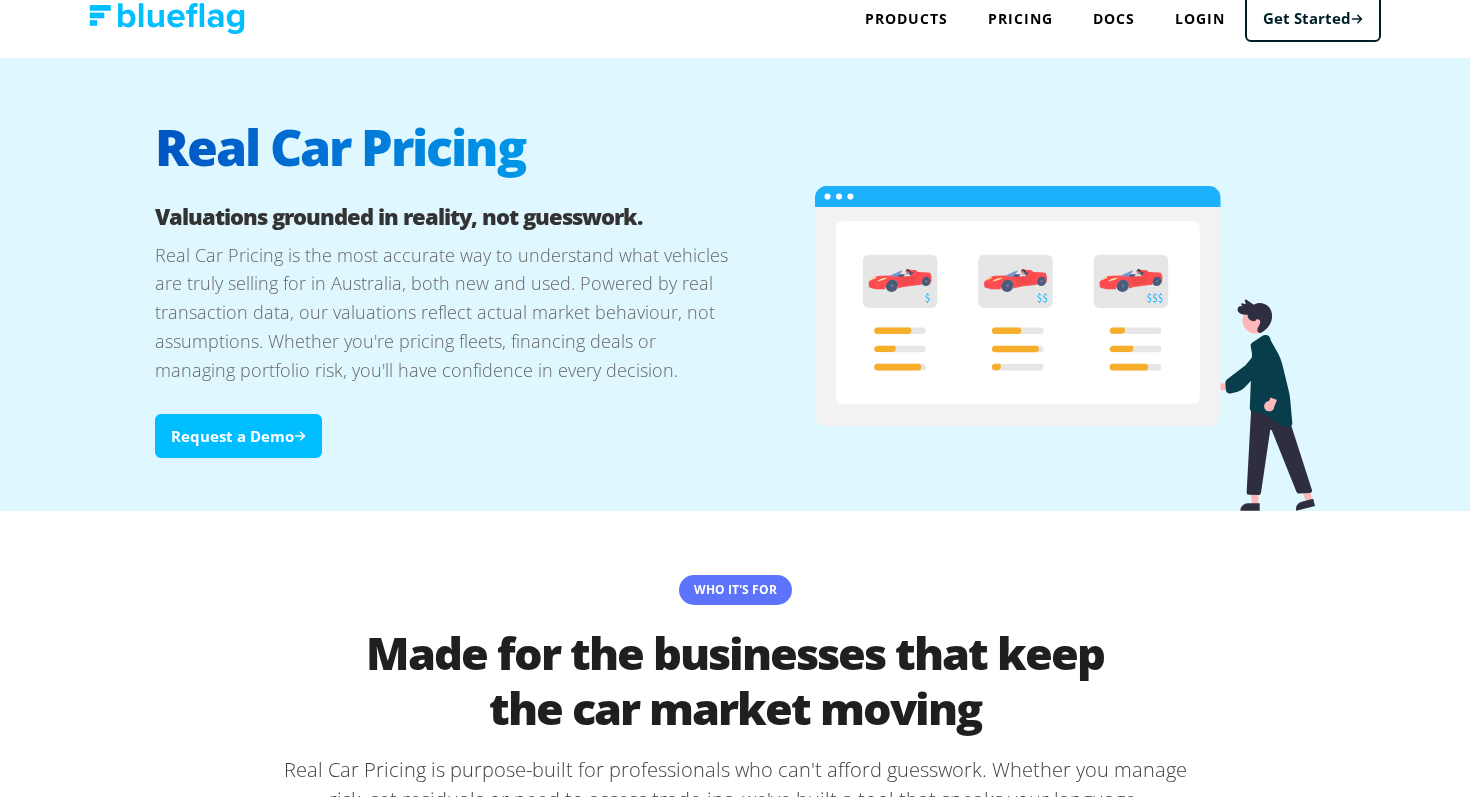 scroll, scrollTop: 0, scrollLeft: 0, axis: both 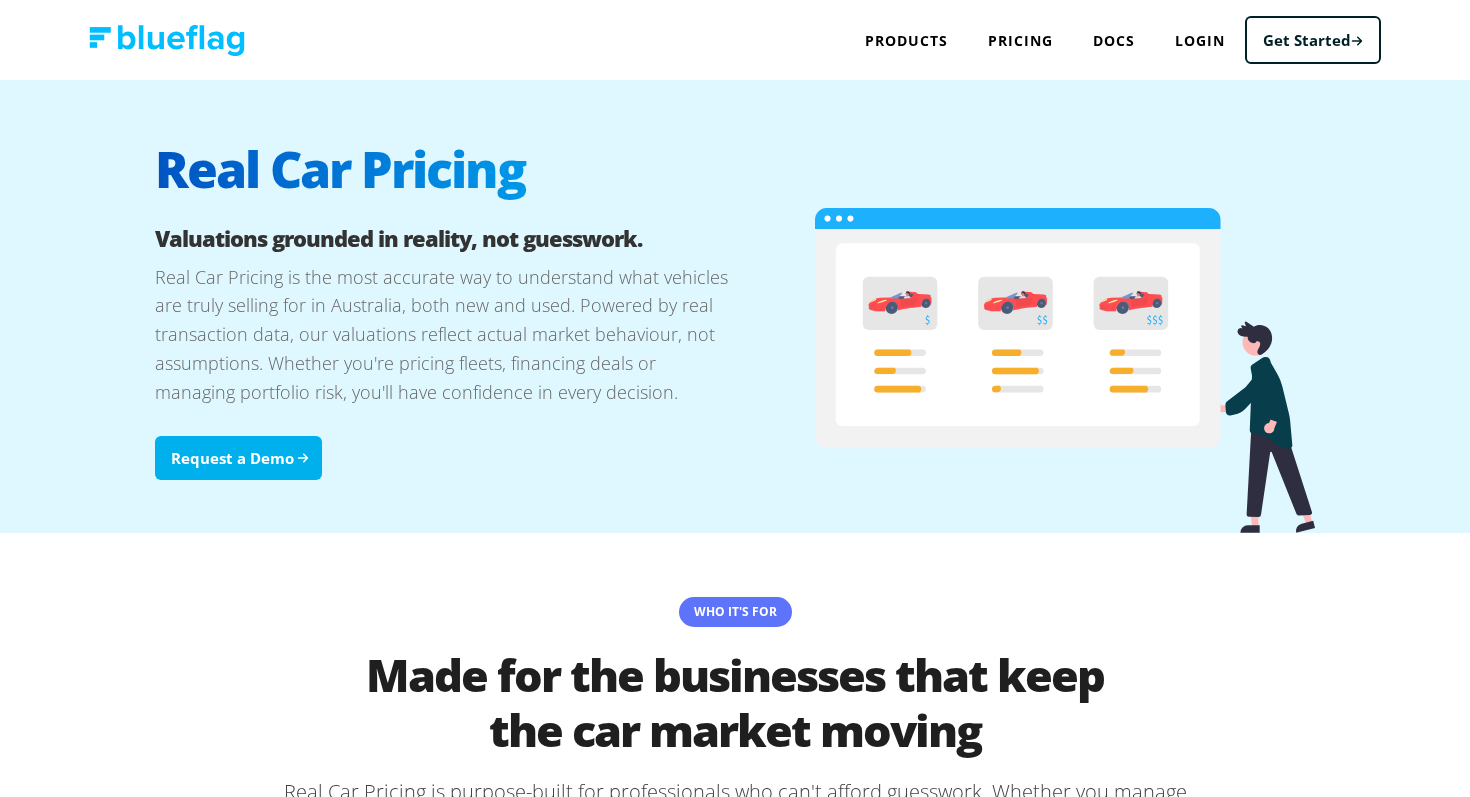 click on "Request a Demo" at bounding box center [238, 458] 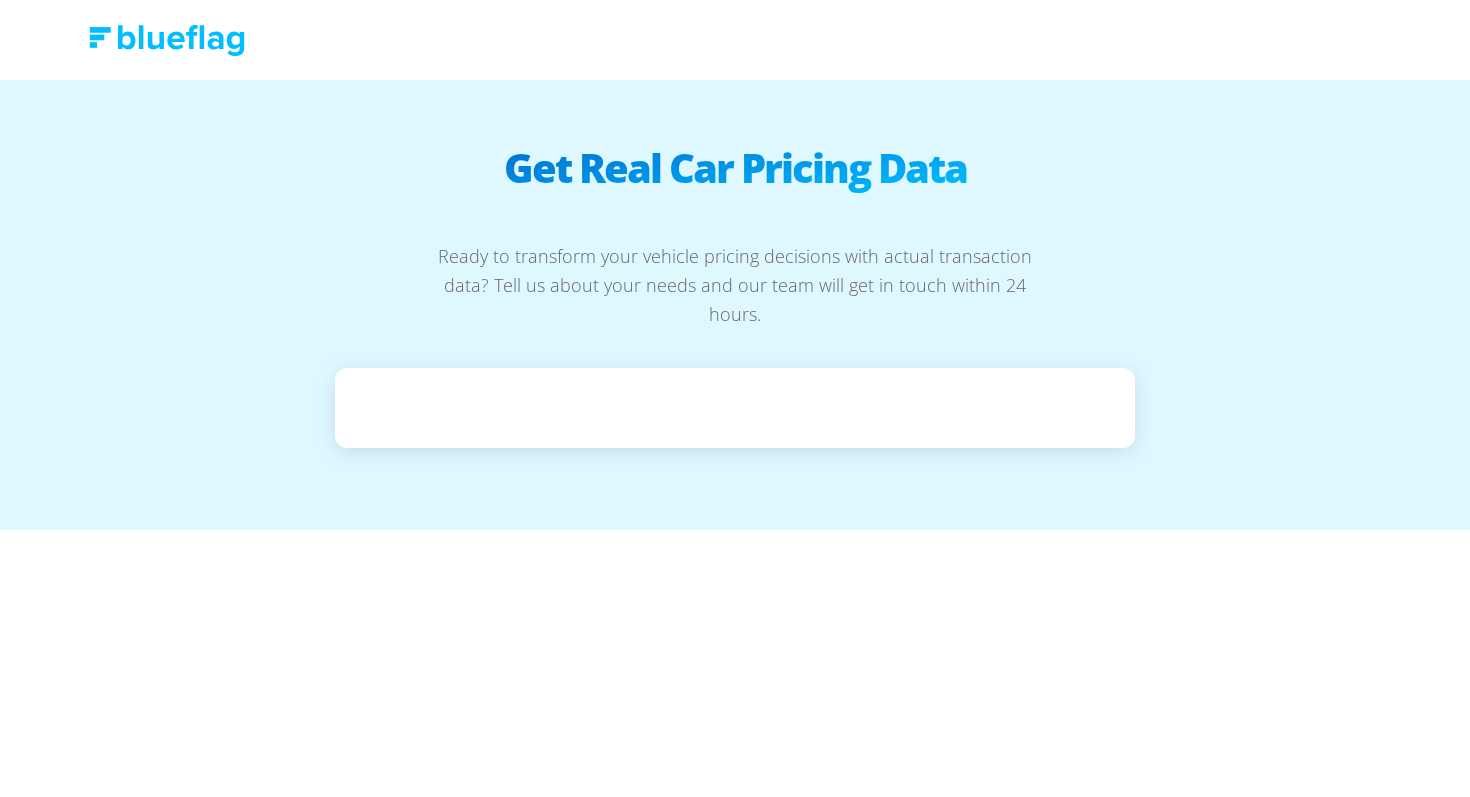 scroll, scrollTop: 0, scrollLeft: 0, axis: both 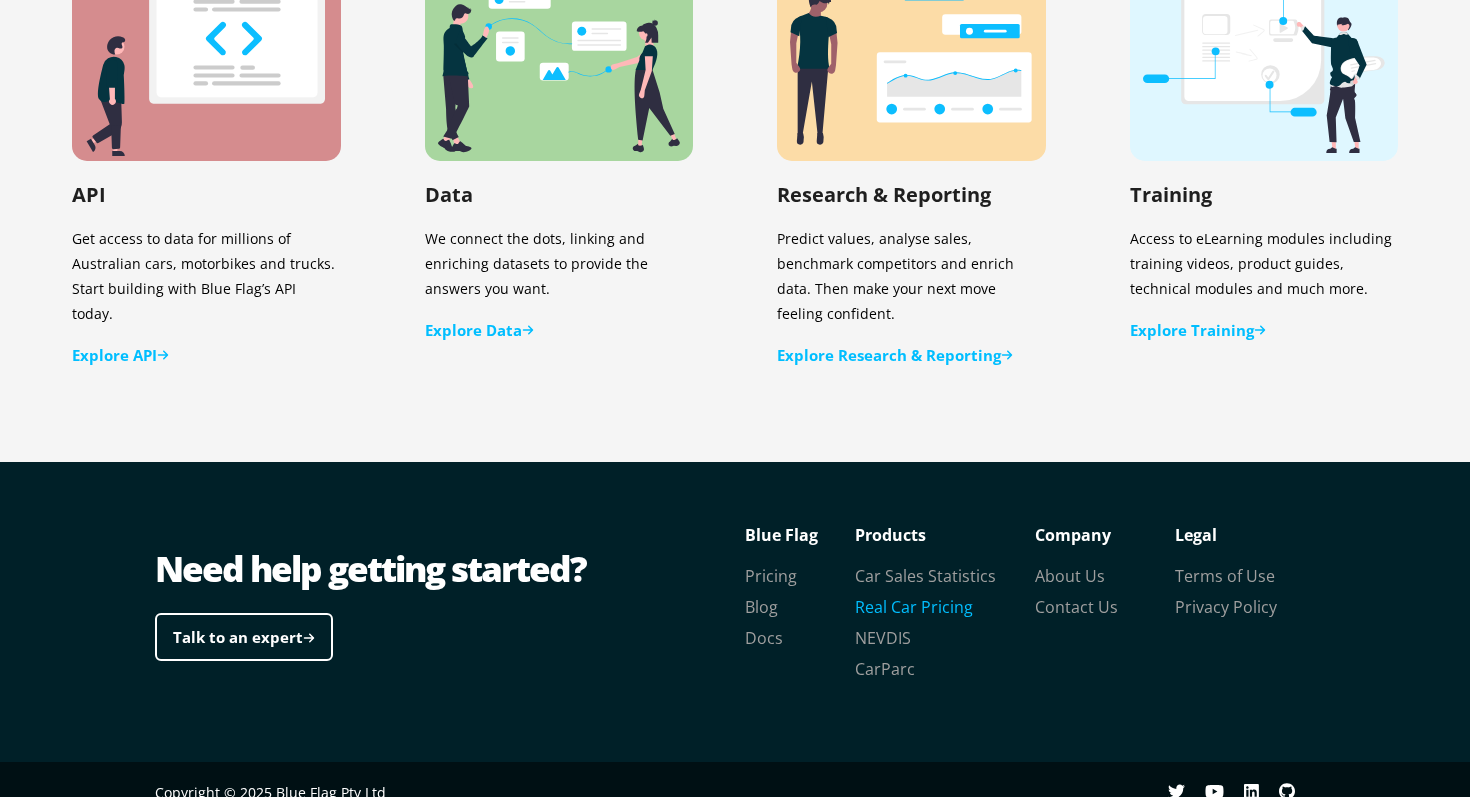 click on "Real Car Pricing" at bounding box center (914, 607) 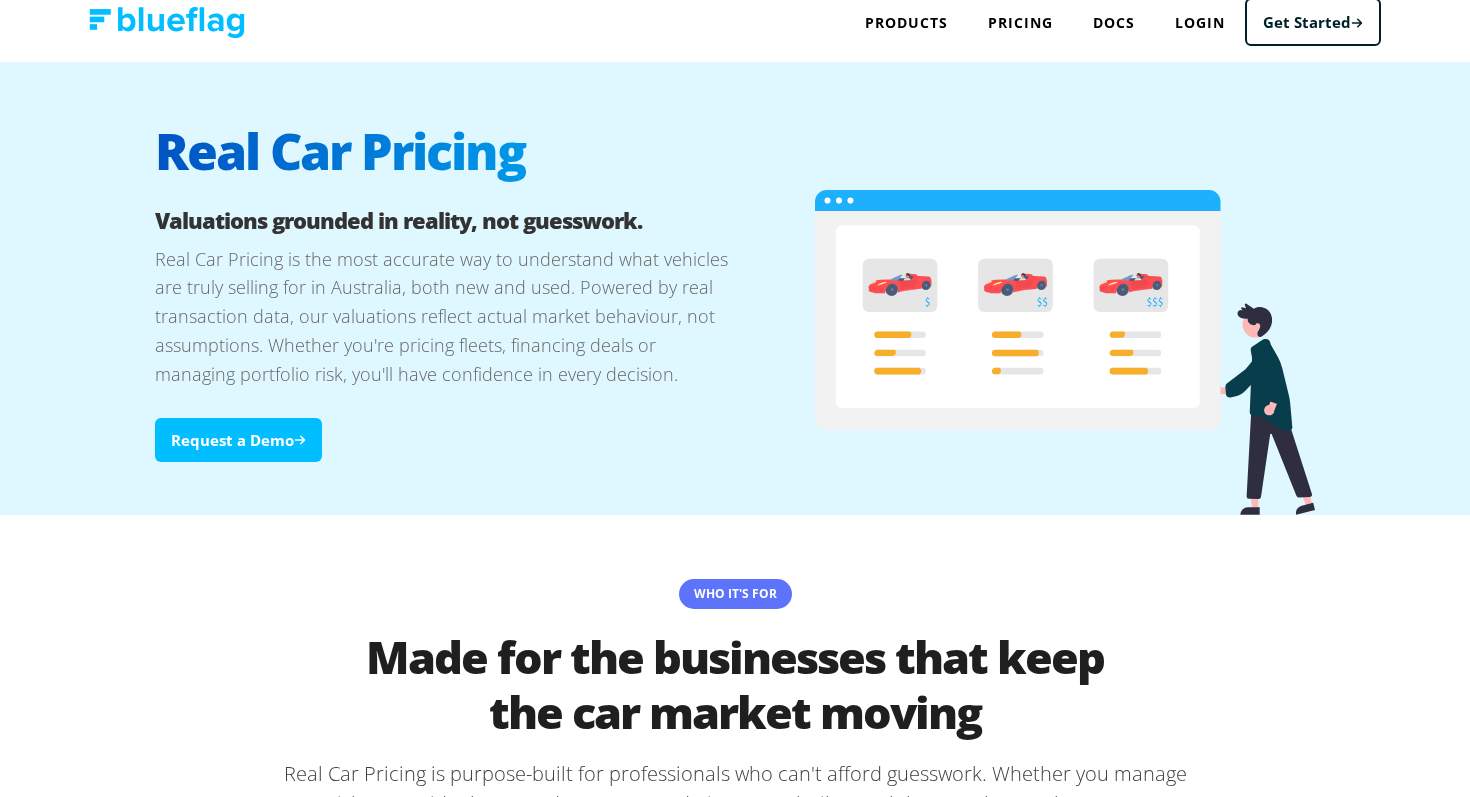 scroll, scrollTop: 0, scrollLeft: 0, axis: both 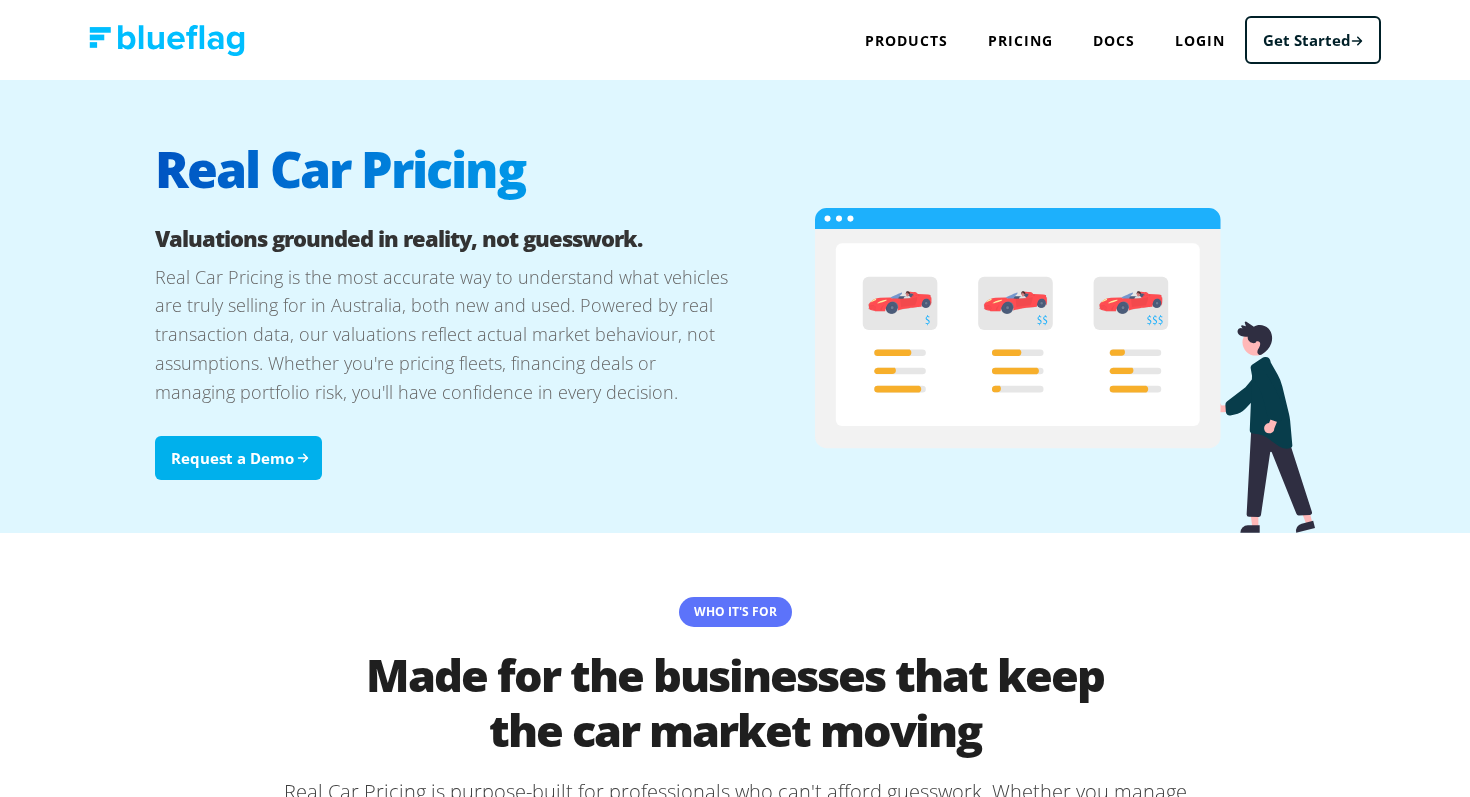 click on "Request a Demo" at bounding box center (238, 458) 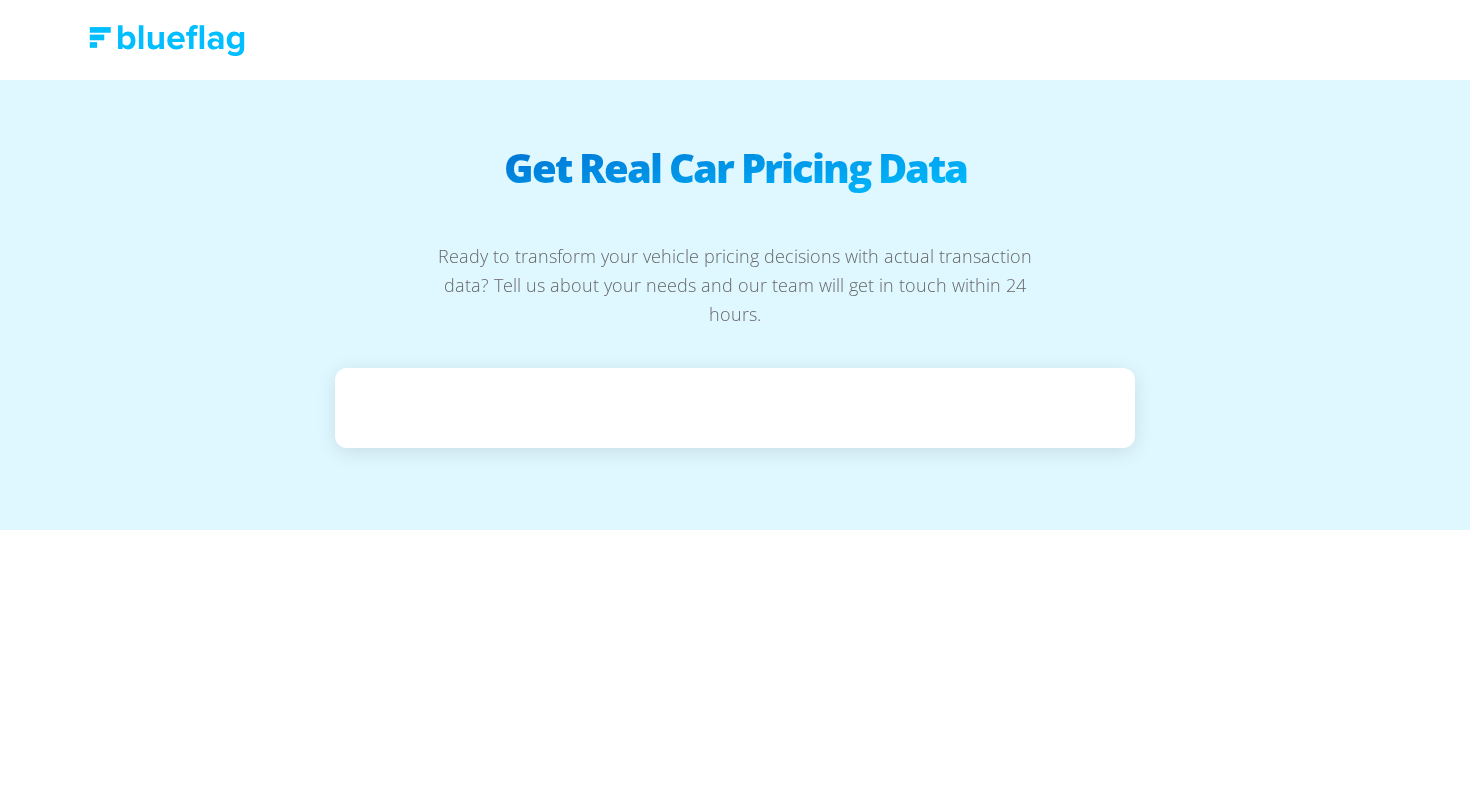 scroll, scrollTop: 0, scrollLeft: 0, axis: both 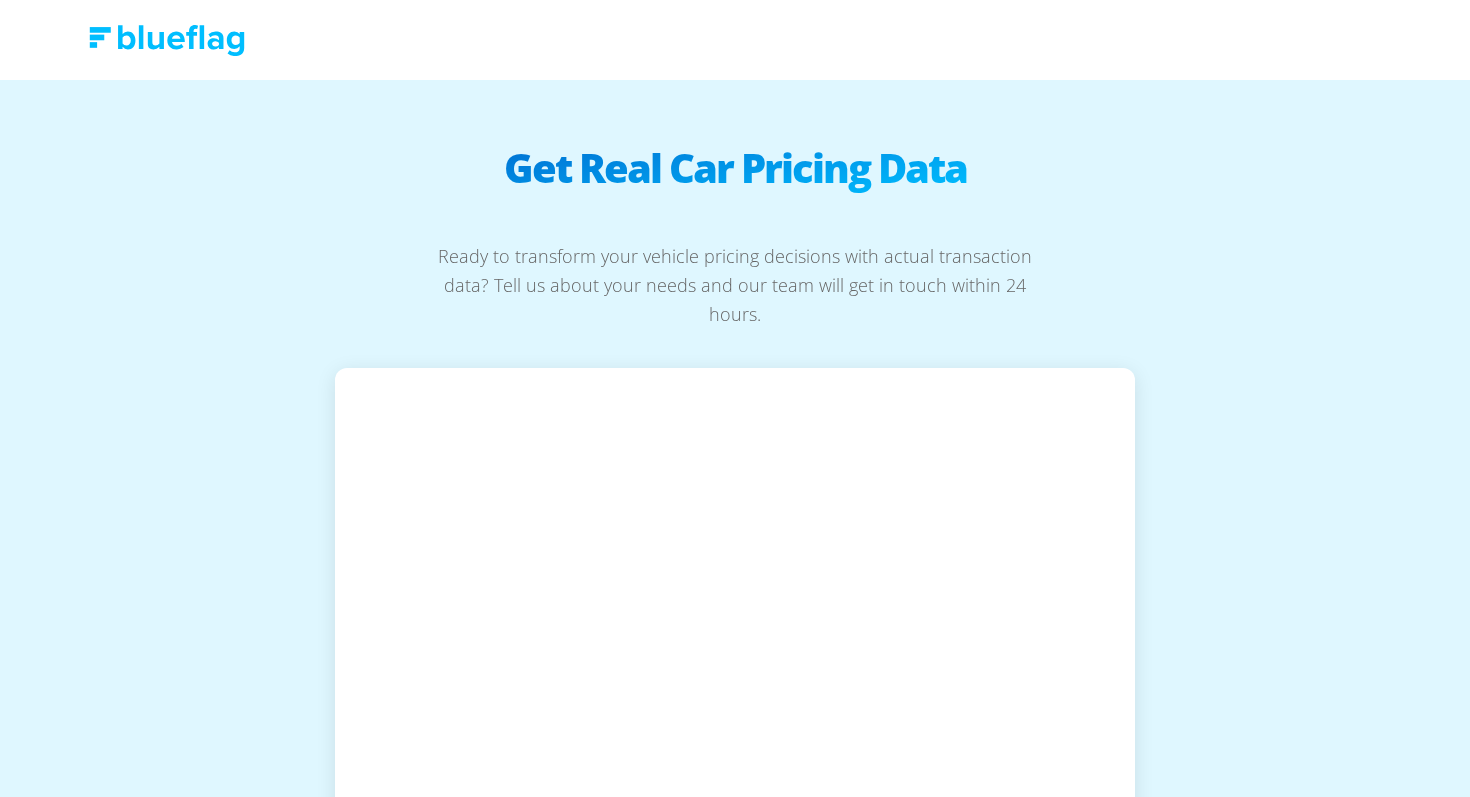 click at bounding box center (167, 40) 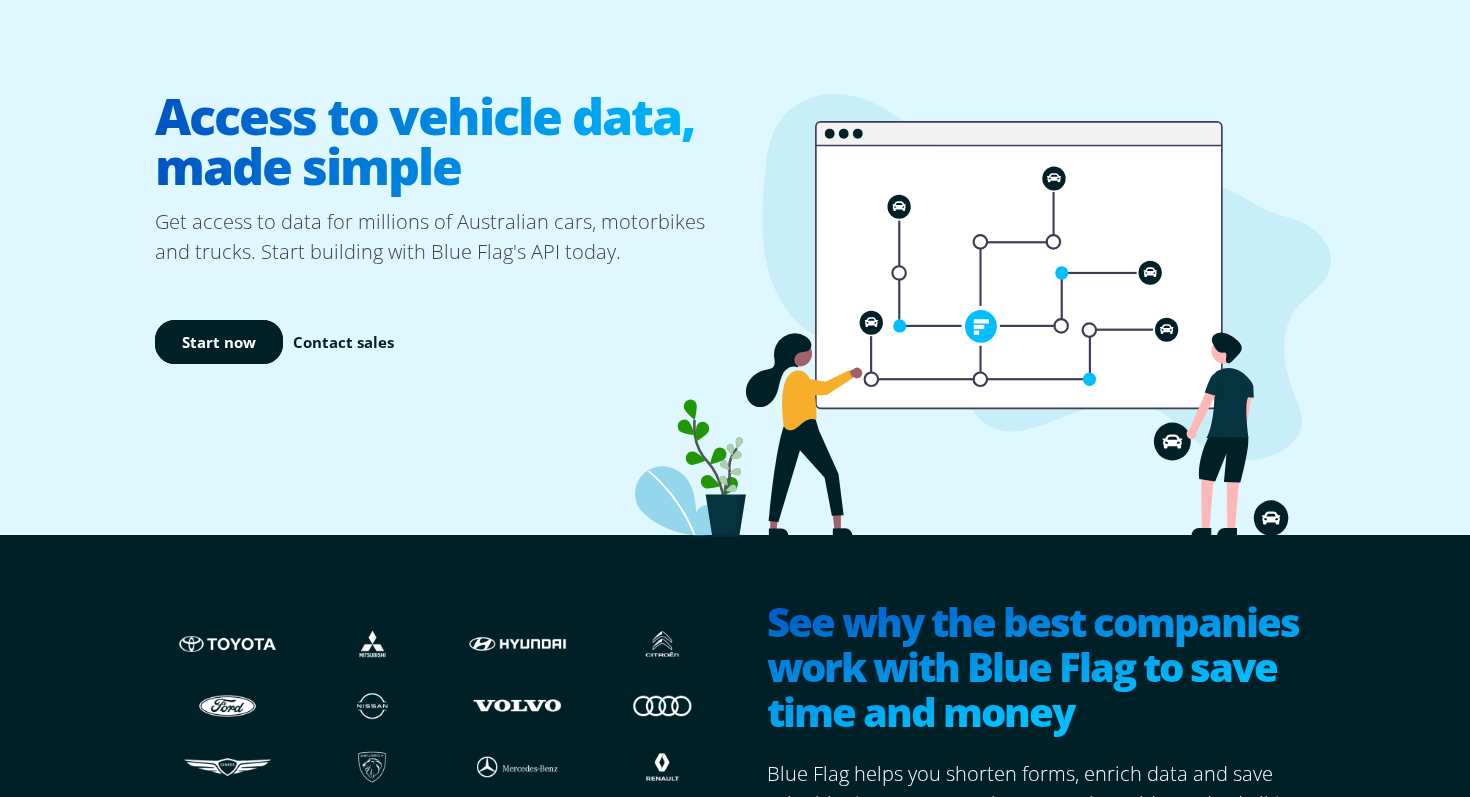 scroll, scrollTop: 125, scrollLeft: 0, axis: vertical 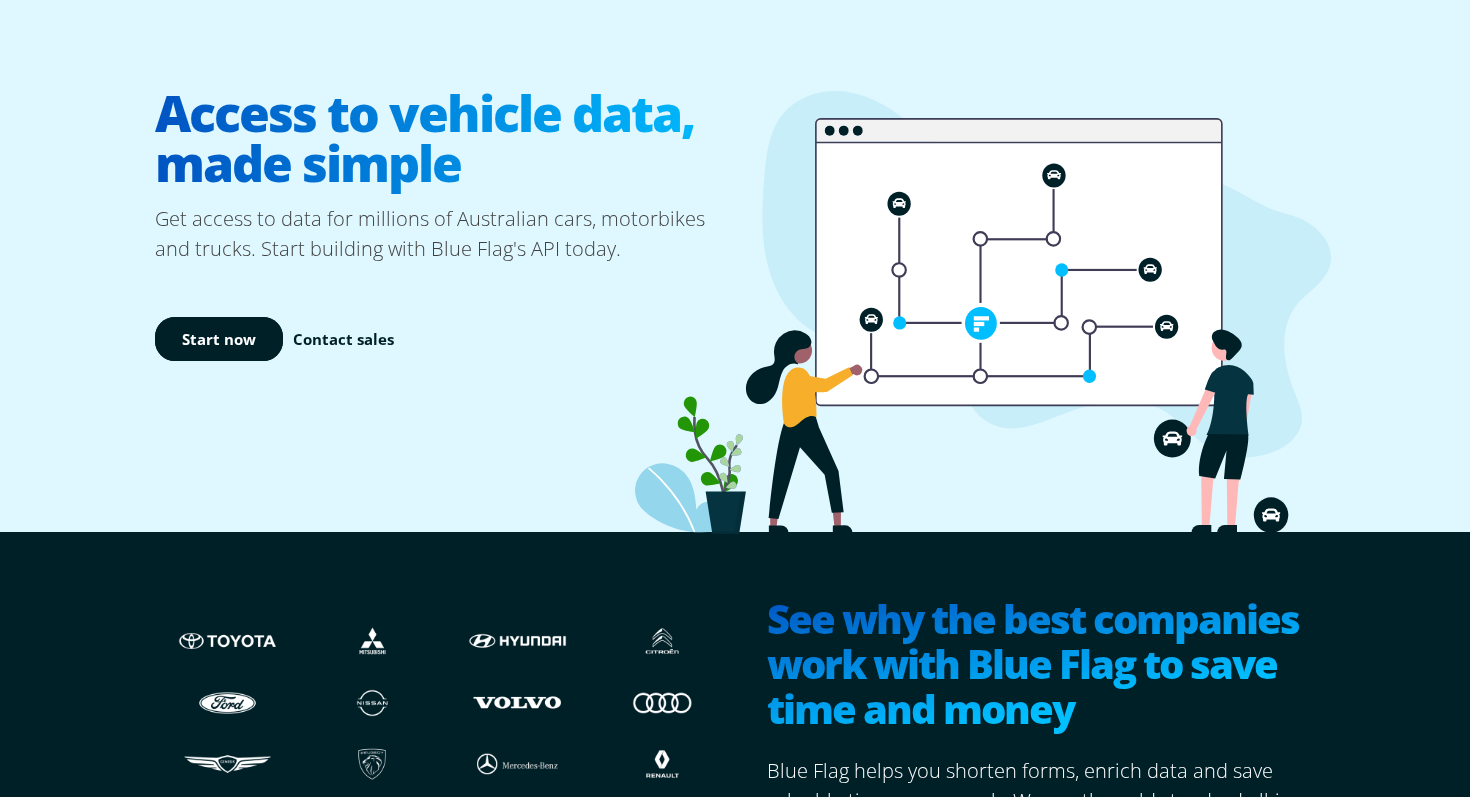 click 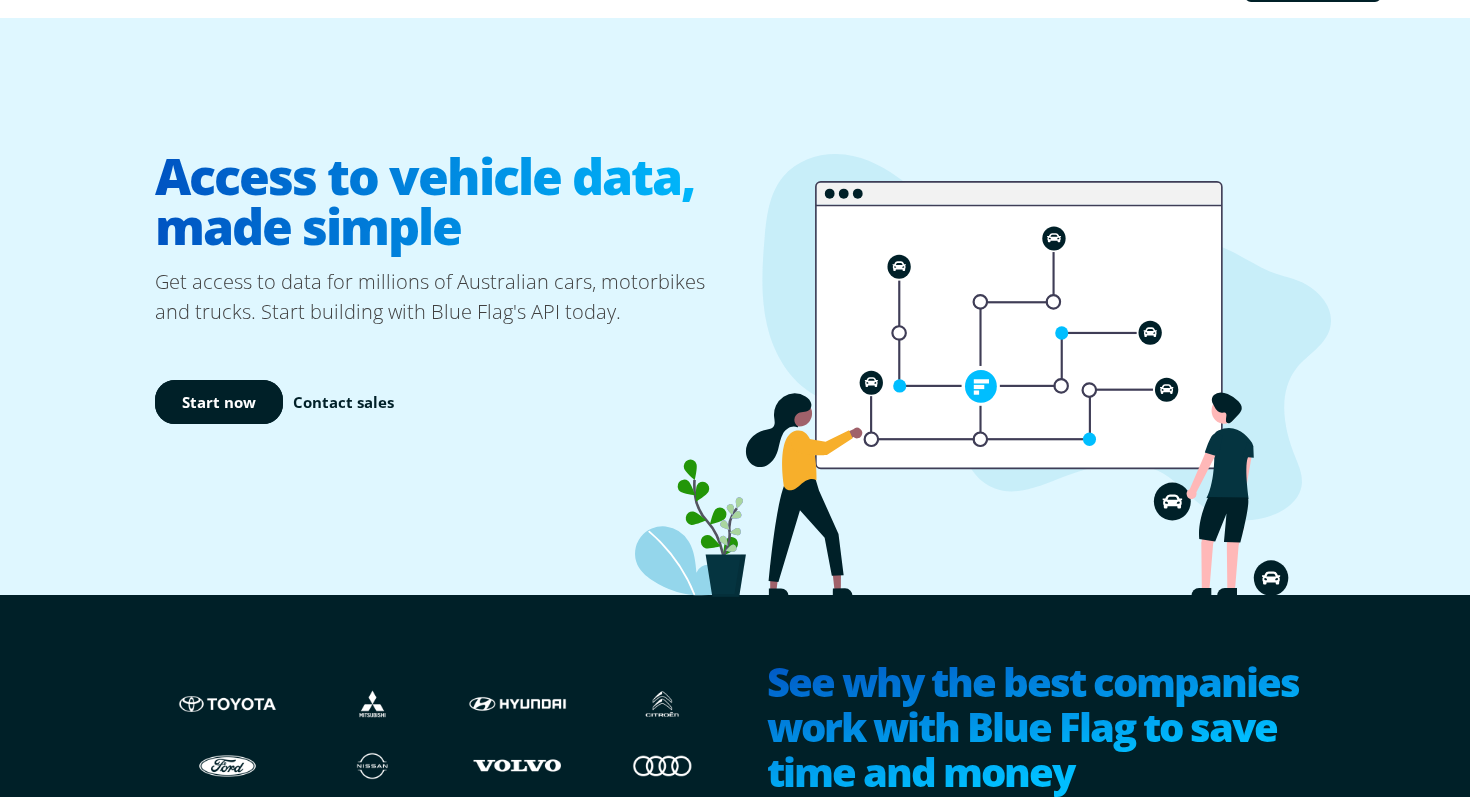scroll, scrollTop: 58, scrollLeft: 0, axis: vertical 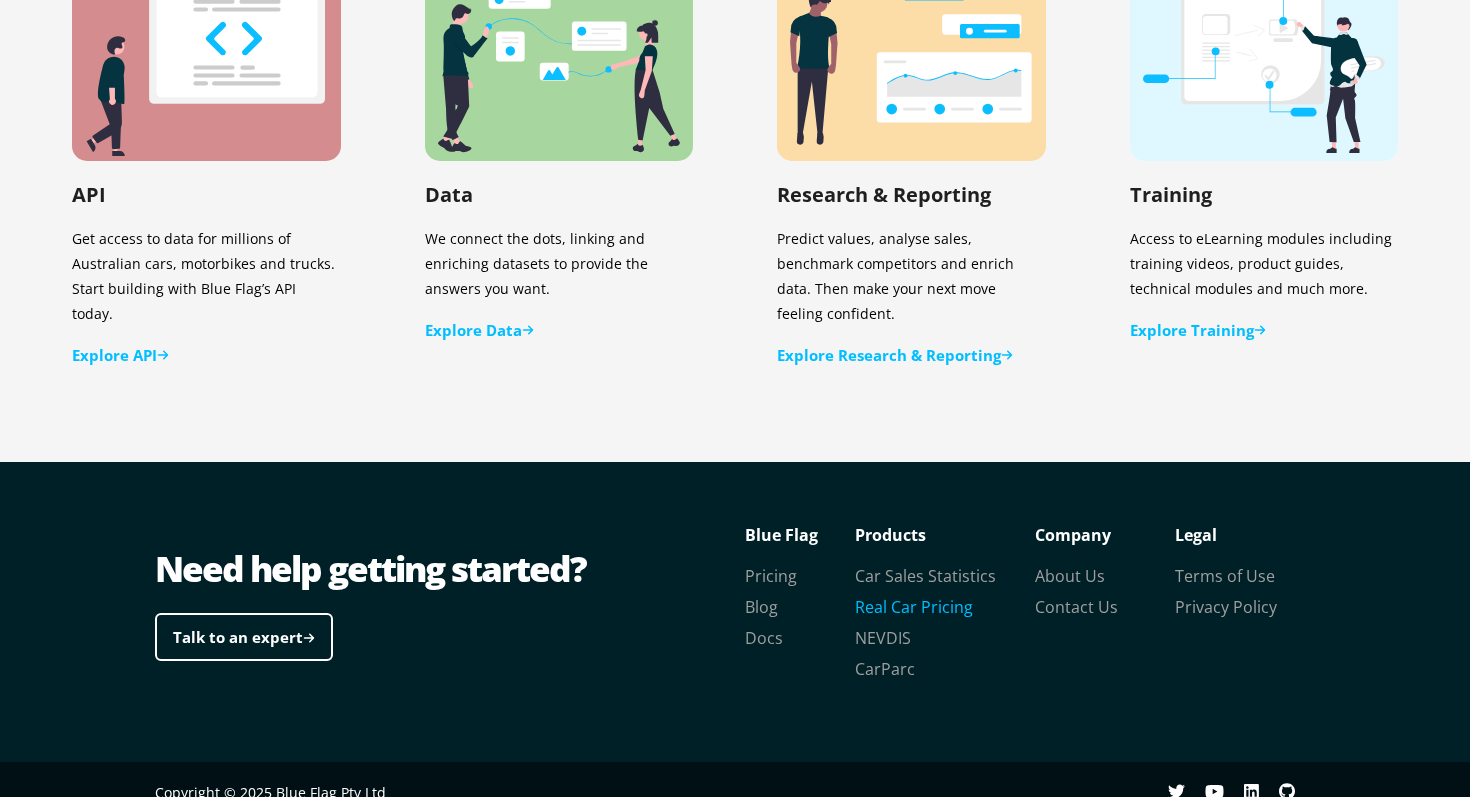 click on "Real Car Pricing" at bounding box center (914, 607) 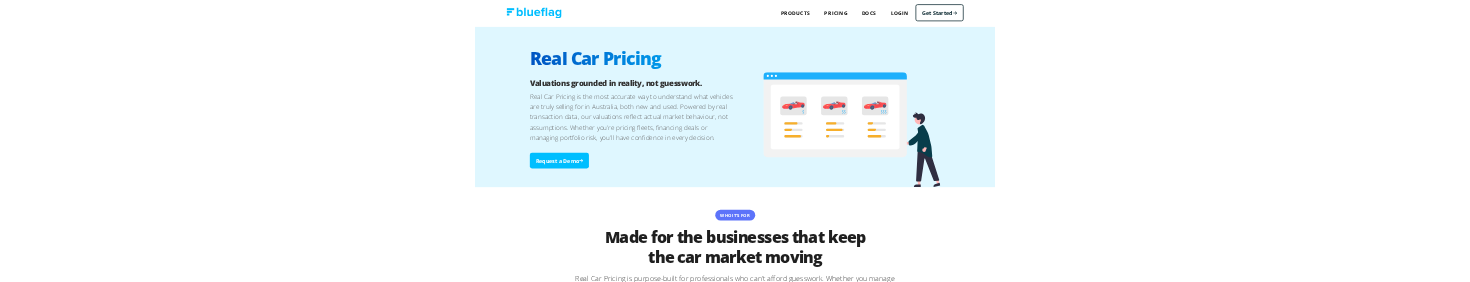 scroll, scrollTop: 0, scrollLeft: 0, axis: both 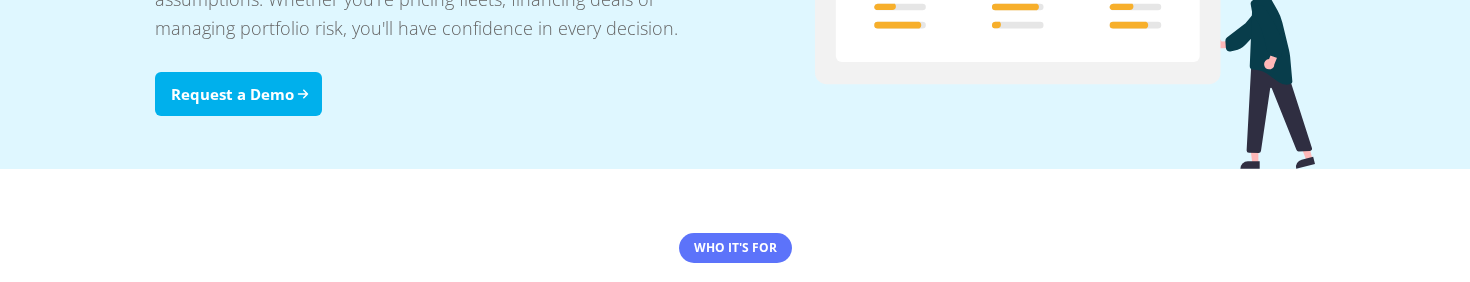 click on "Request a Demo" at bounding box center [238, 94] 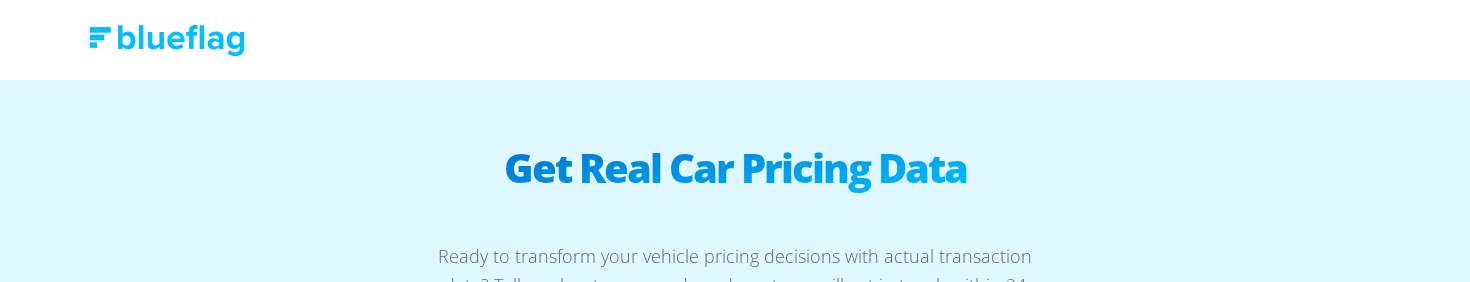 scroll, scrollTop: 0, scrollLeft: 0, axis: both 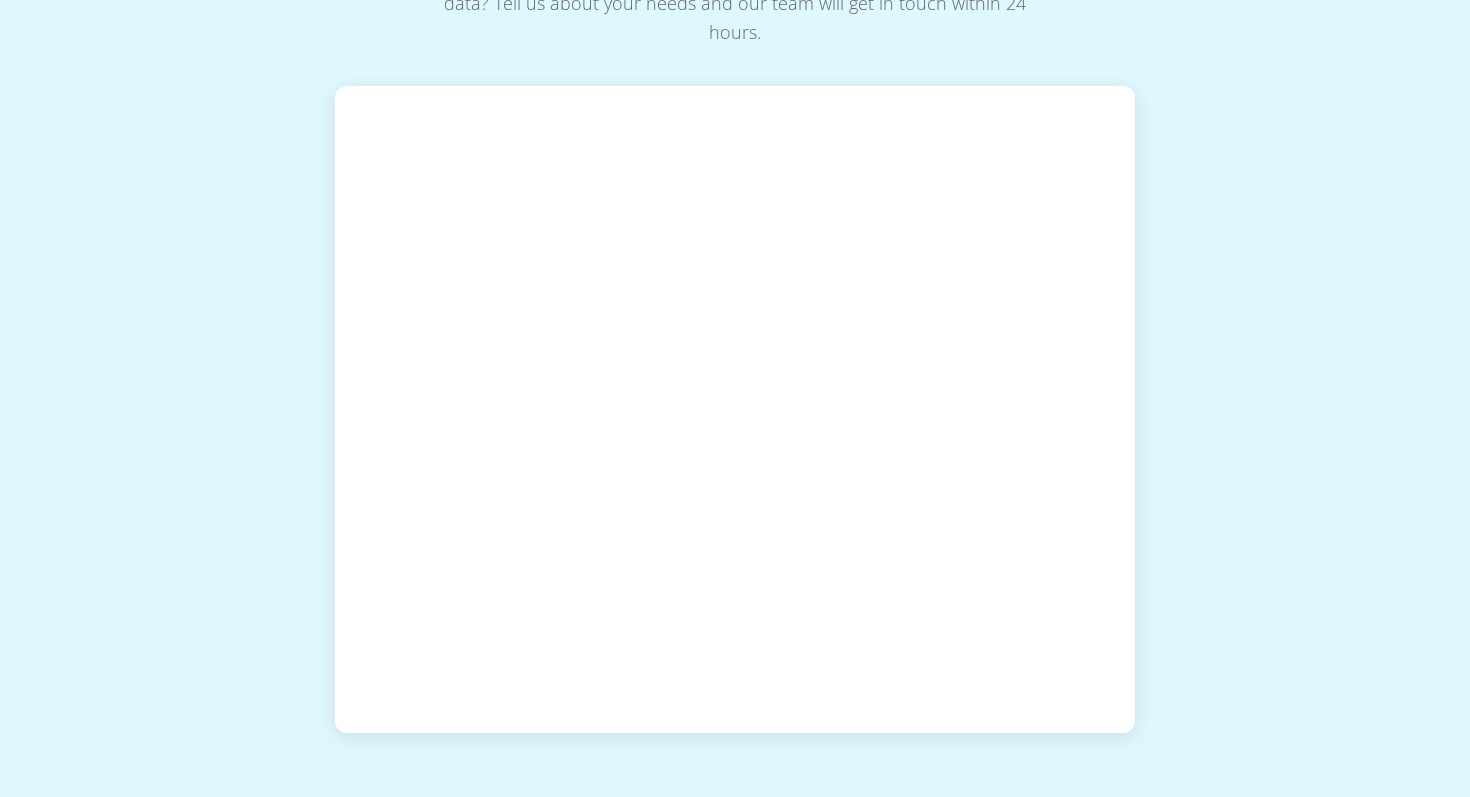 click on "Get Real Car Pricing Data Ready to transform your vehicle pricing decisions with actual transaction data? Tell us about your needs and our team will get in touch within 24 hours." at bounding box center [735, 297] 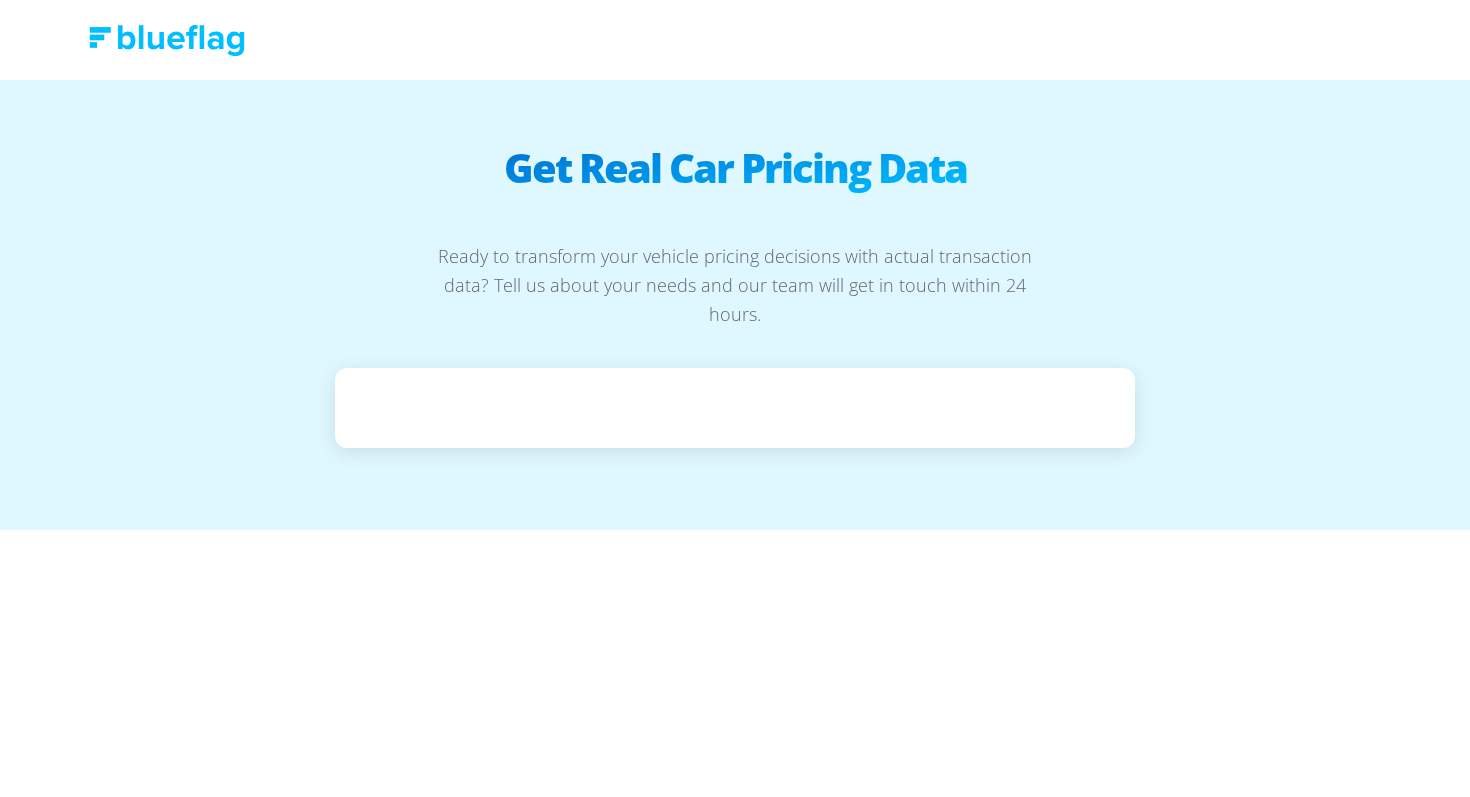 scroll, scrollTop: 0, scrollLeft: 0, axis: both 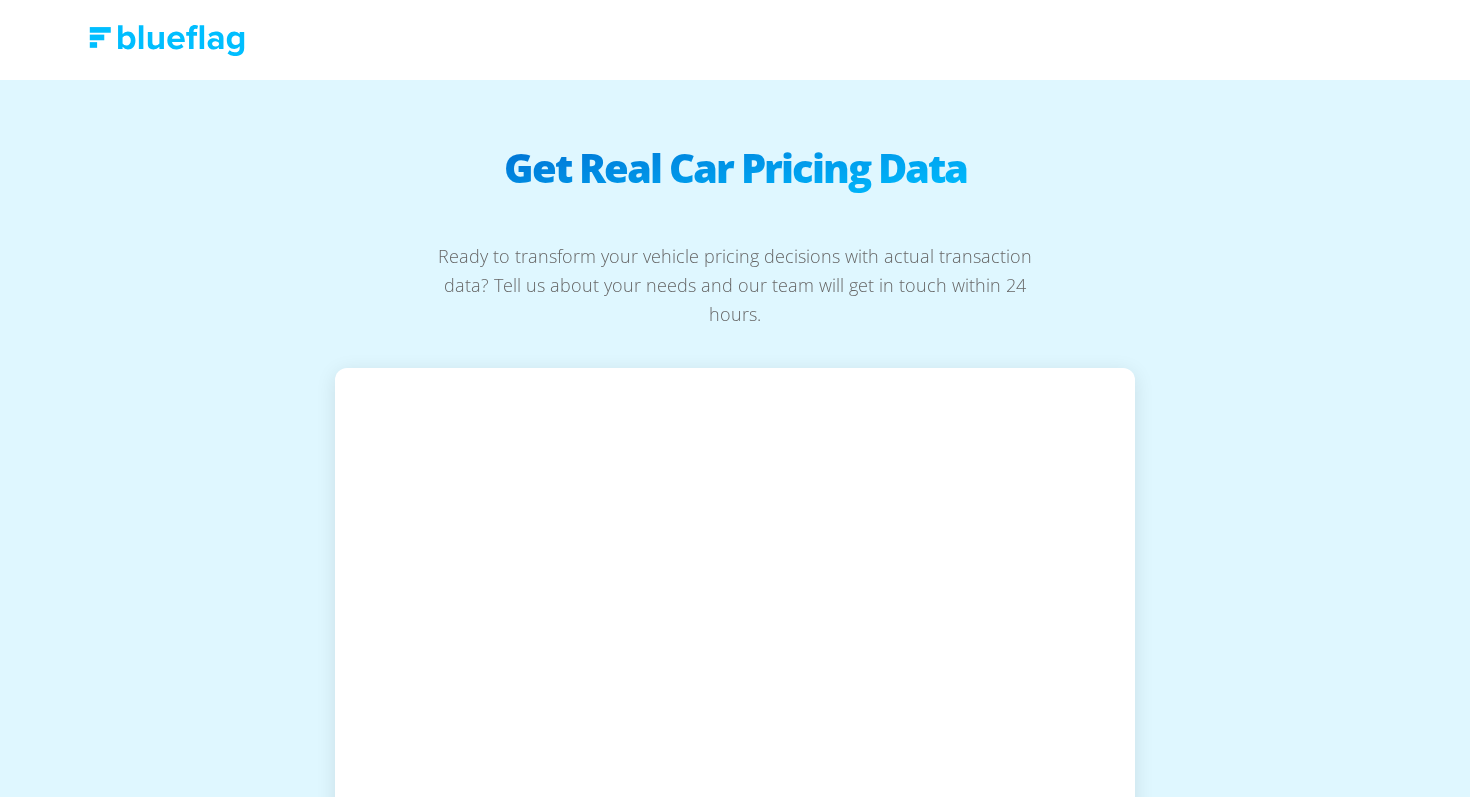 click at bounding box center [167, 40] 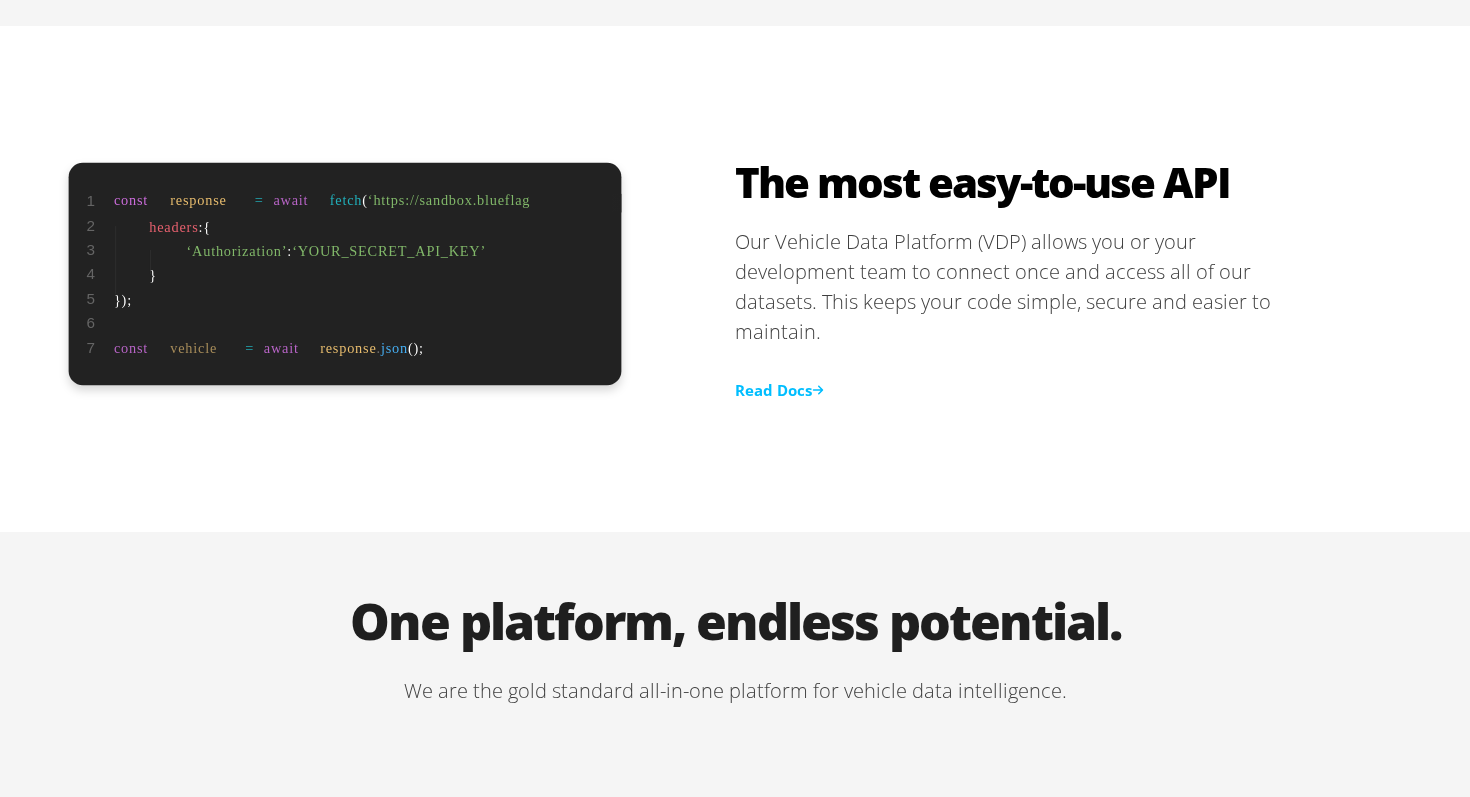 scroll, scrollTop: 4180, scrollLeft: 0, axis: vertical 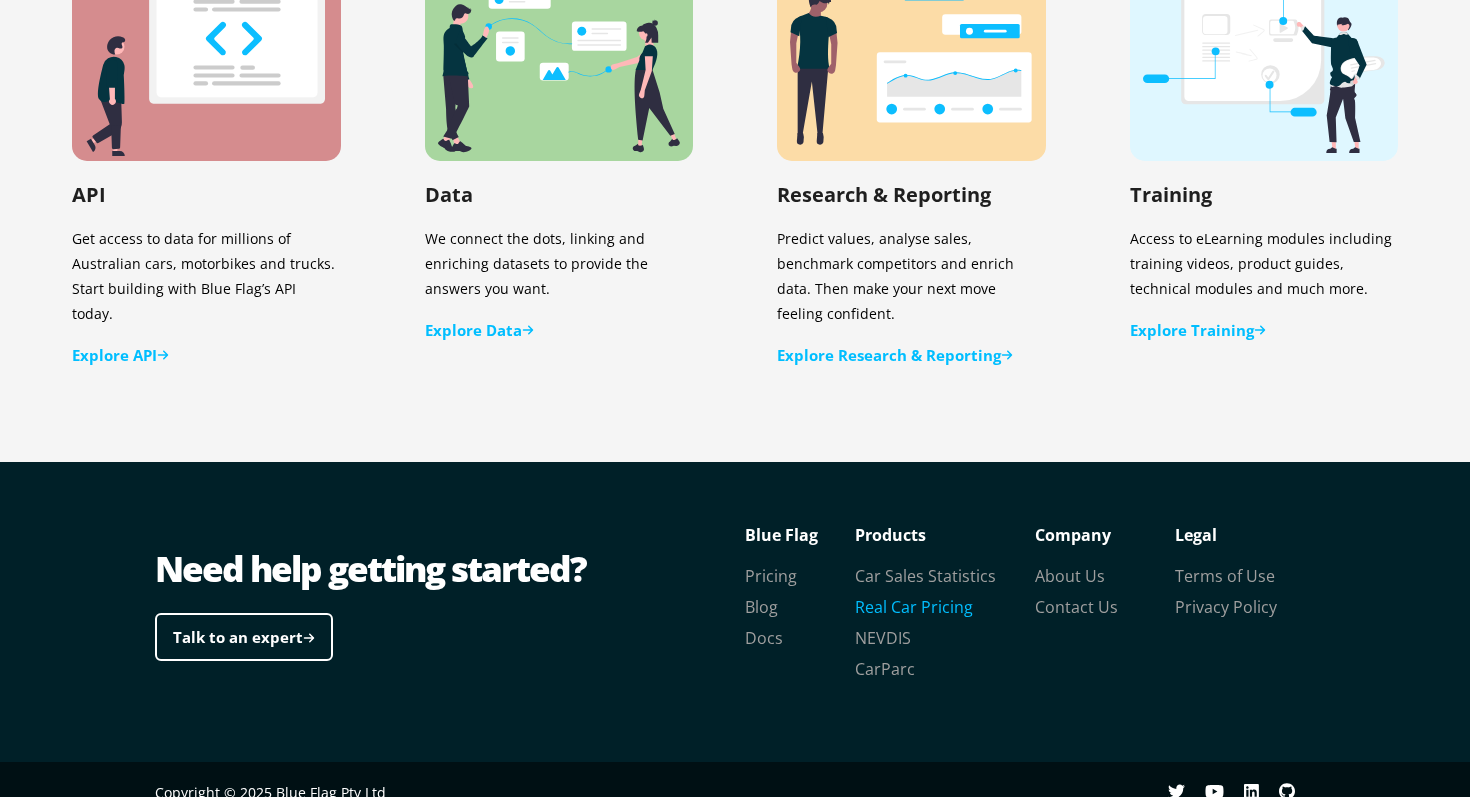 click on "Real Car Pricing" at bounding box center (914, 607) 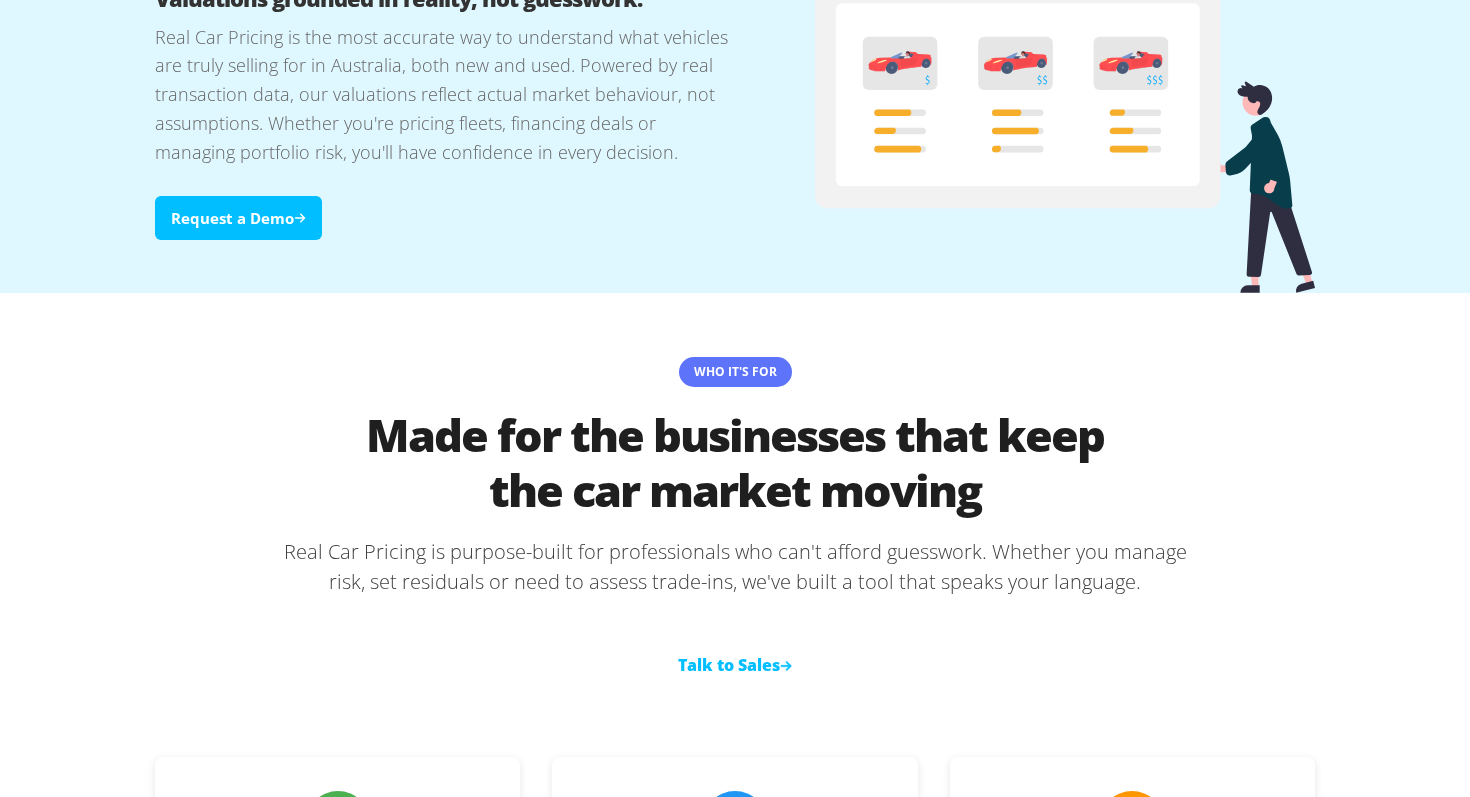 scroll, scrollTop: 0, scrollLeft: 0, axis: both 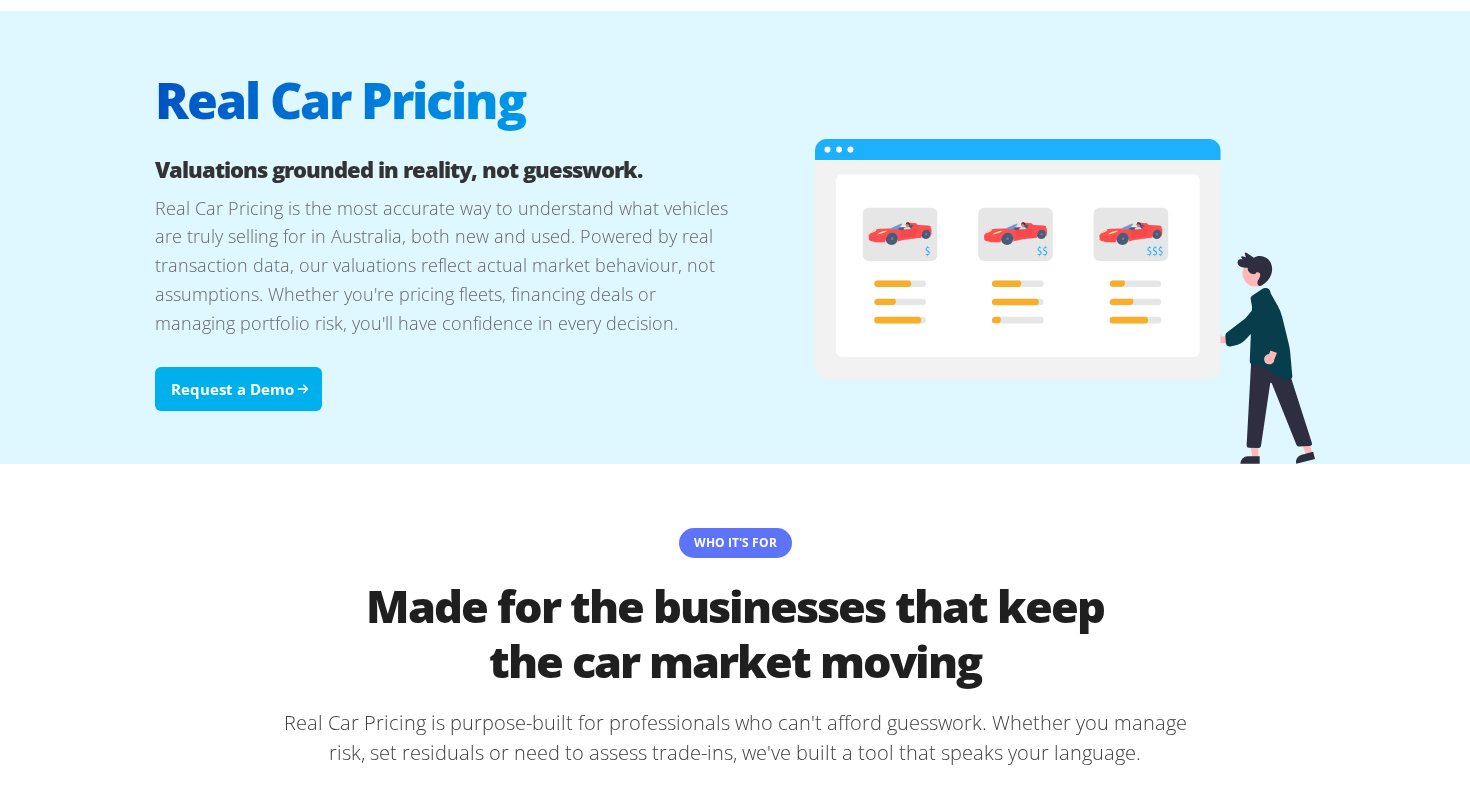 click on "Request a Demo" at bounding box center [238, 389] 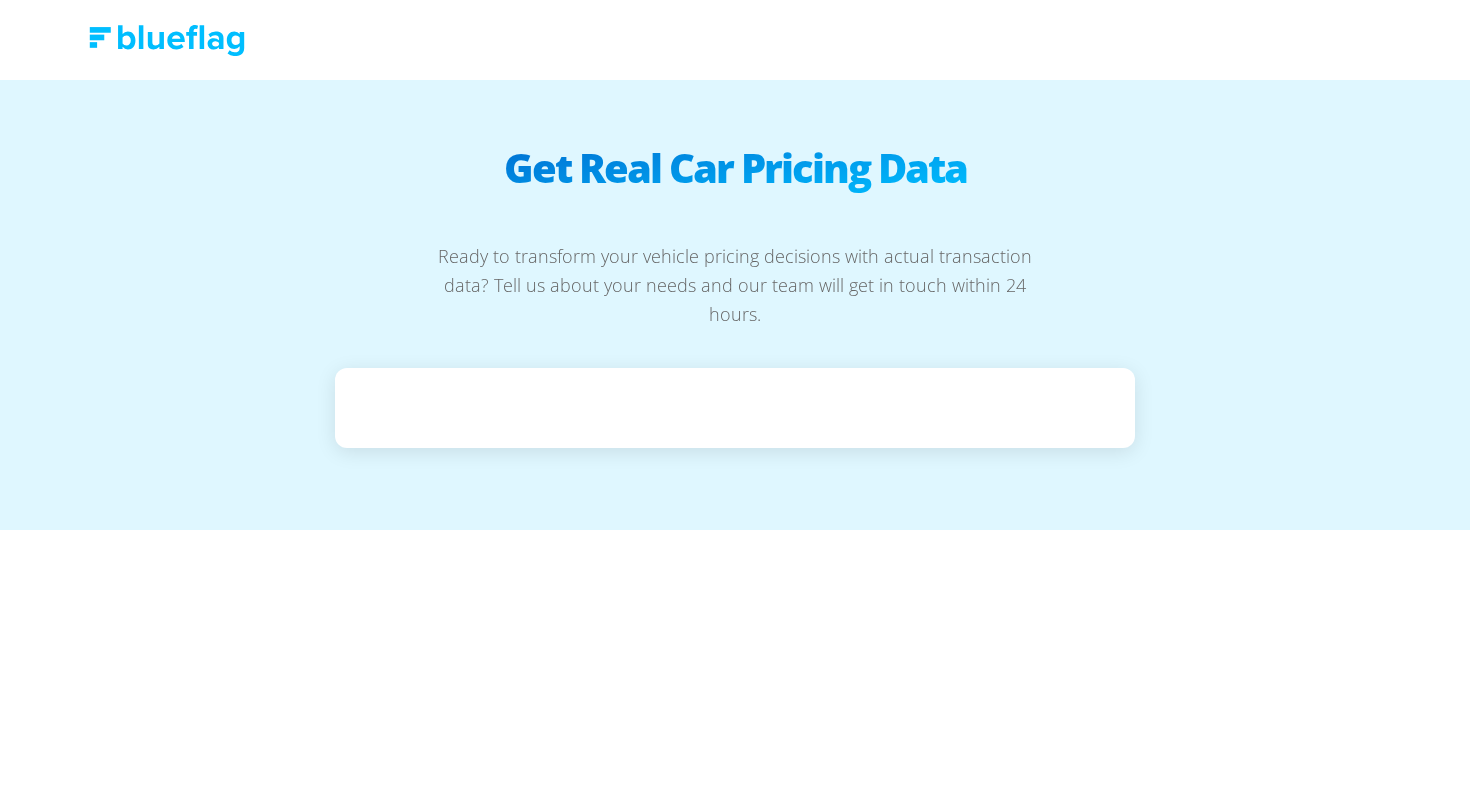 scroll, scrollTop: 0, scrollLeft: 0, axis: both 